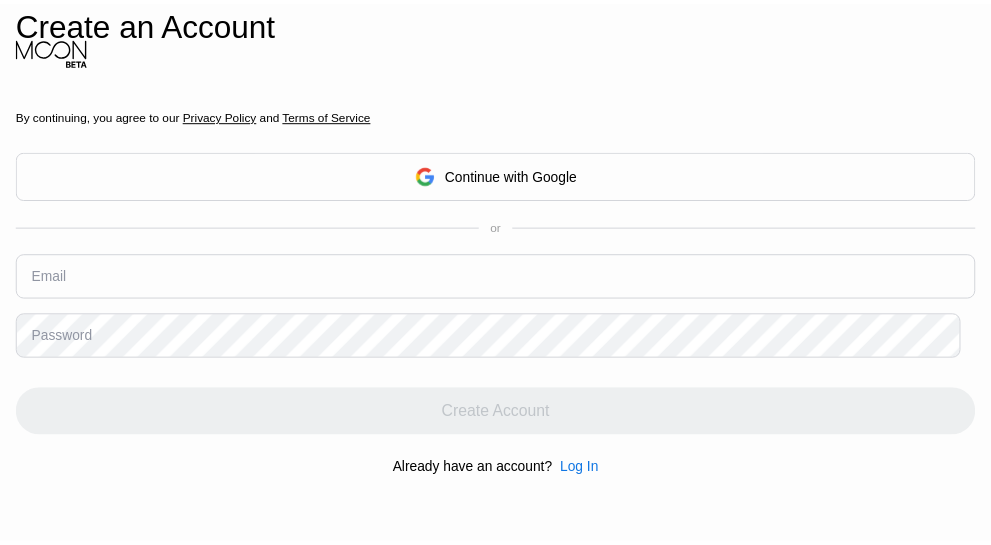 scroll, scrollTop: 0, scrollLeft: 0, axis: both 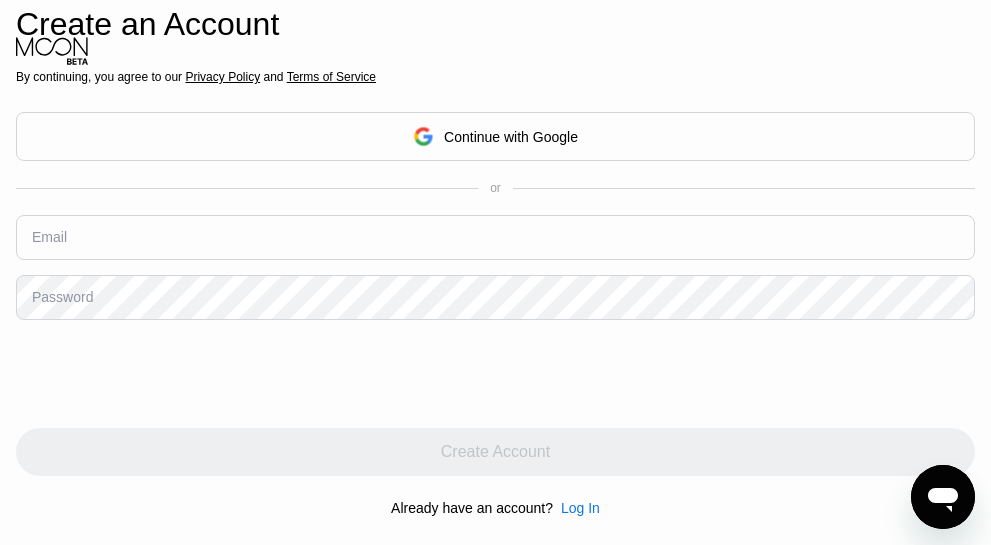 click on "By continuing, you agree to our   Privacy Policy   and   Terms of Service Continue with Google or Email Password Create Account Already have an account? Log In" at bounding box center (495, 293) 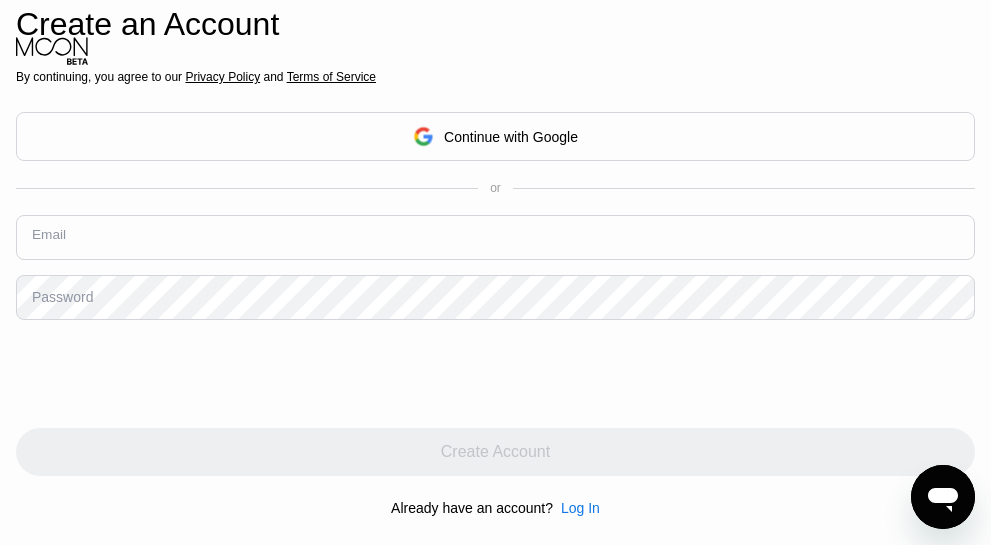 click at bounding box center (495, 237) 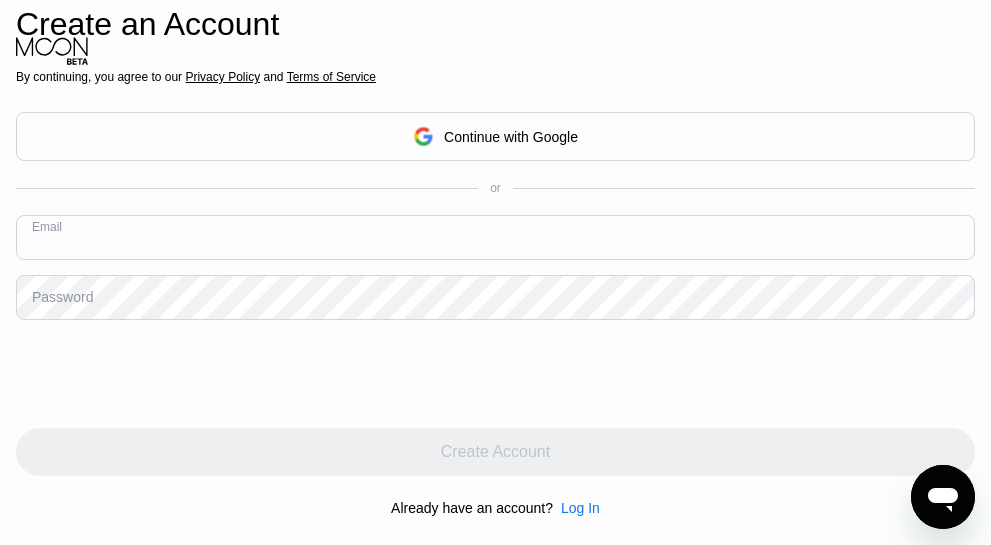 paste on "[USERNAME]@example.com" 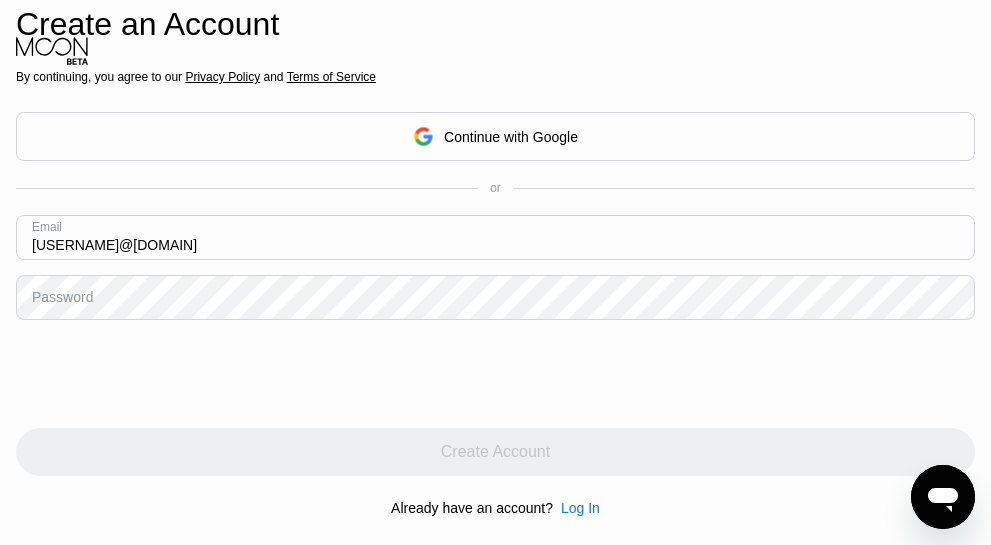 type on "[USERNAME]@example.com" 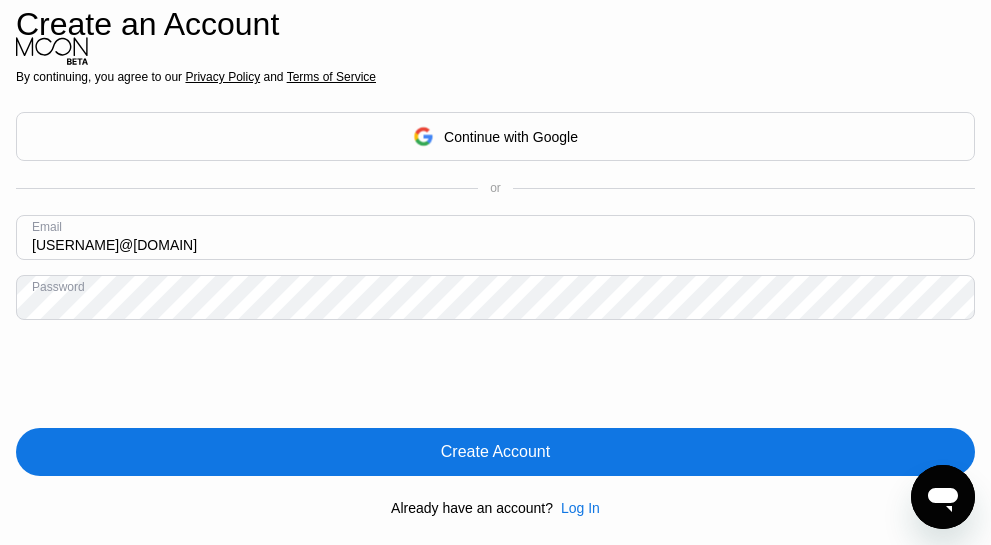 scroll, scrollTop: 300, scrollLeft: 0, axis: vertical 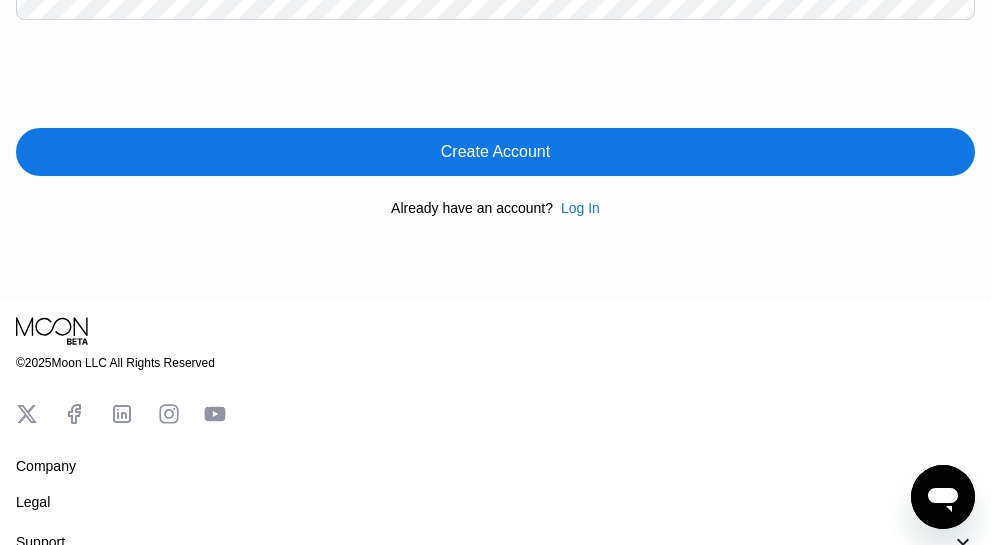 click on "Create Account" at bounding box center [495, 152] 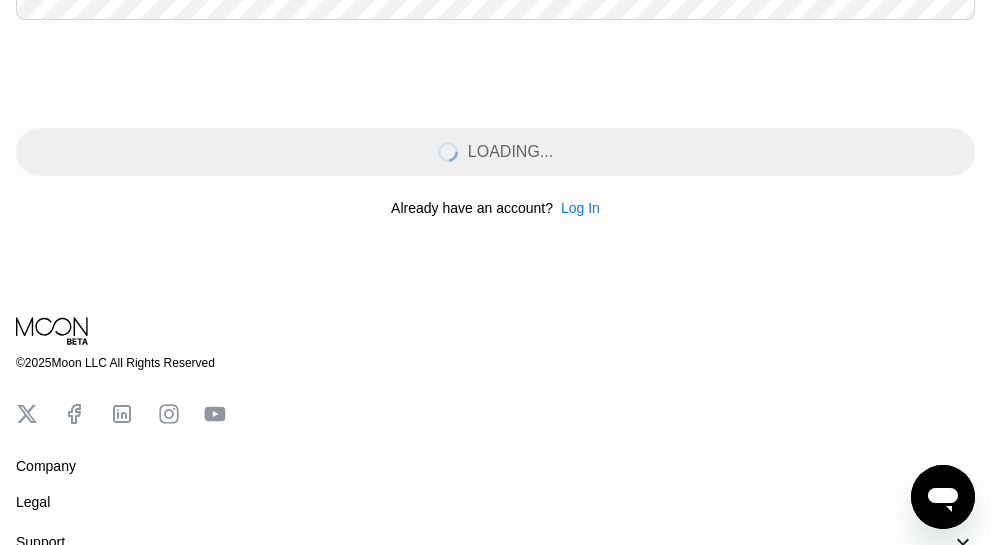 scroll, scrollTop: 100, scrollLeft: 0, axis: vertical 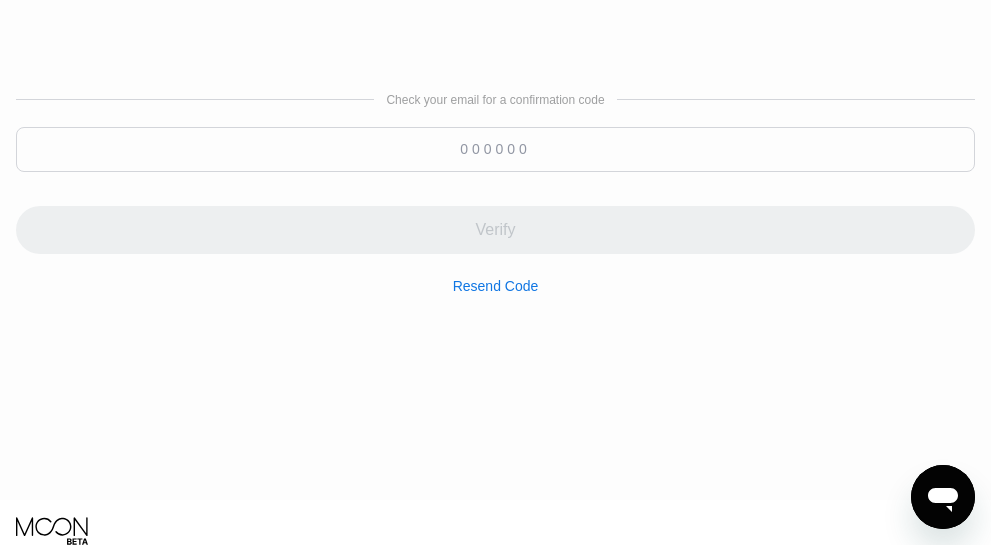 click at bounding box center [495, 149] 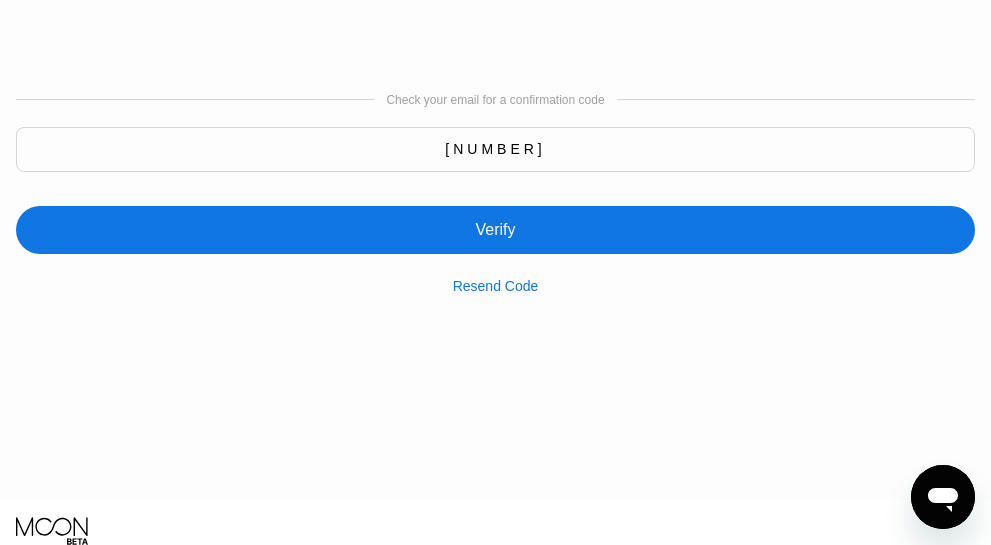 type on "072136" 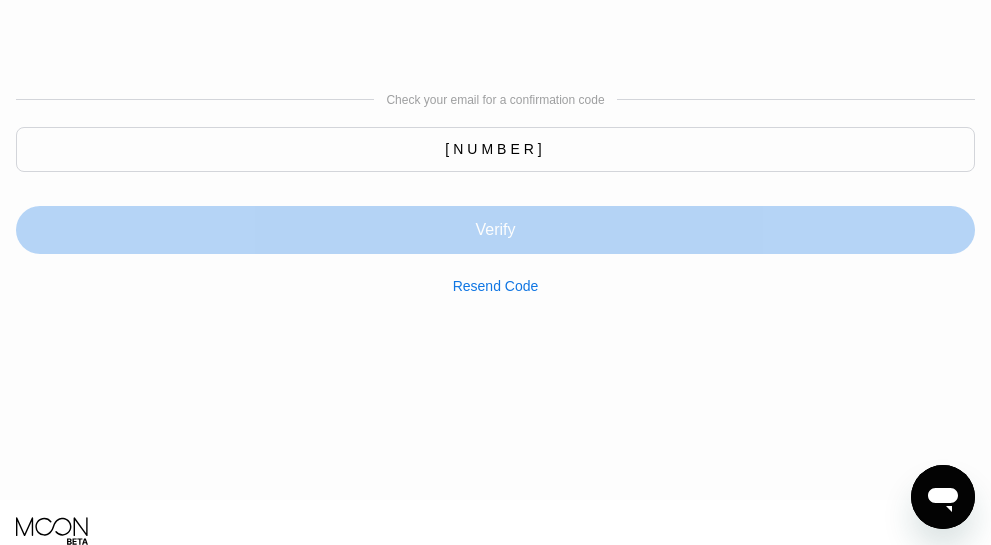 click on "Verify" at bounding box center [495, 230] 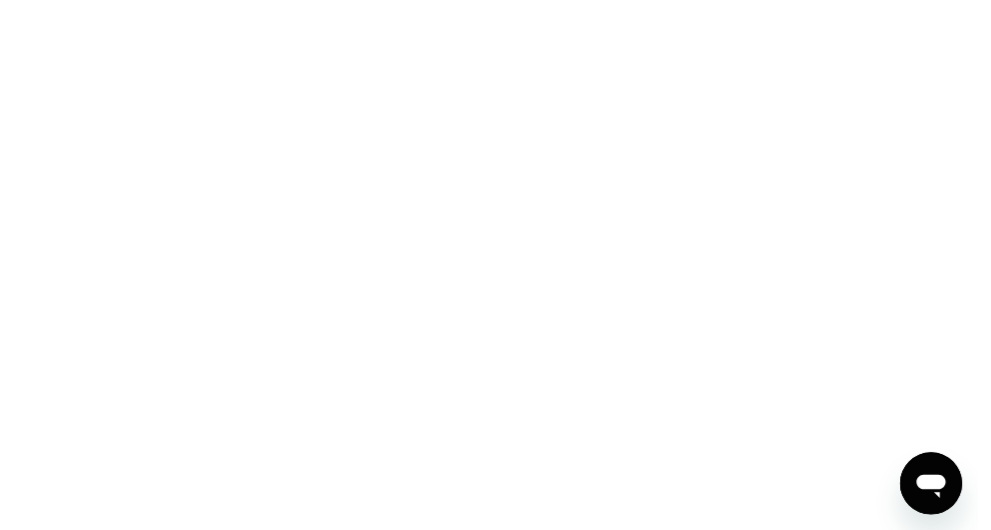 scroll, scrollTop: 0, scrollLeft: 0, axis: both 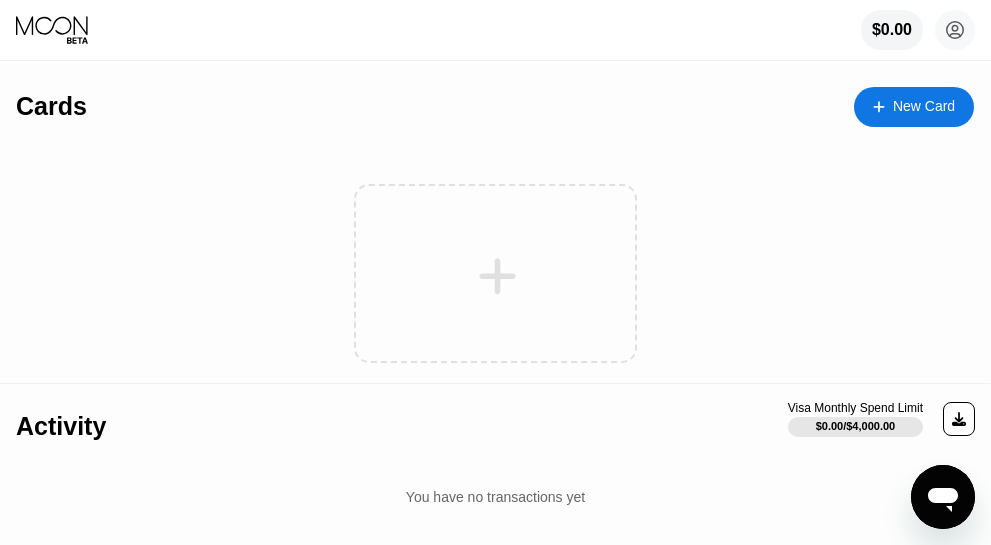 click on "New Card" at bounding box center (914, 107) 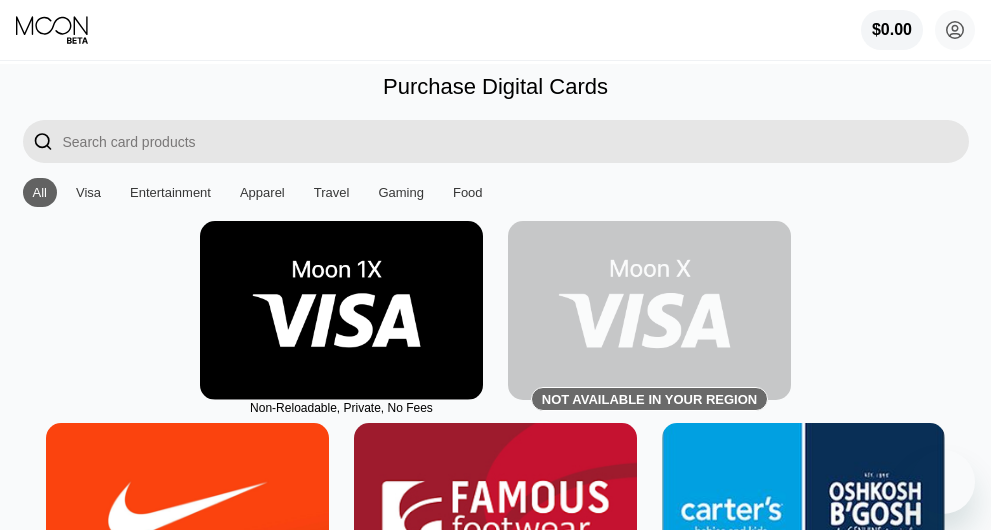 scroll, scrollTop: 0, scrollLeft: 0, axis: both 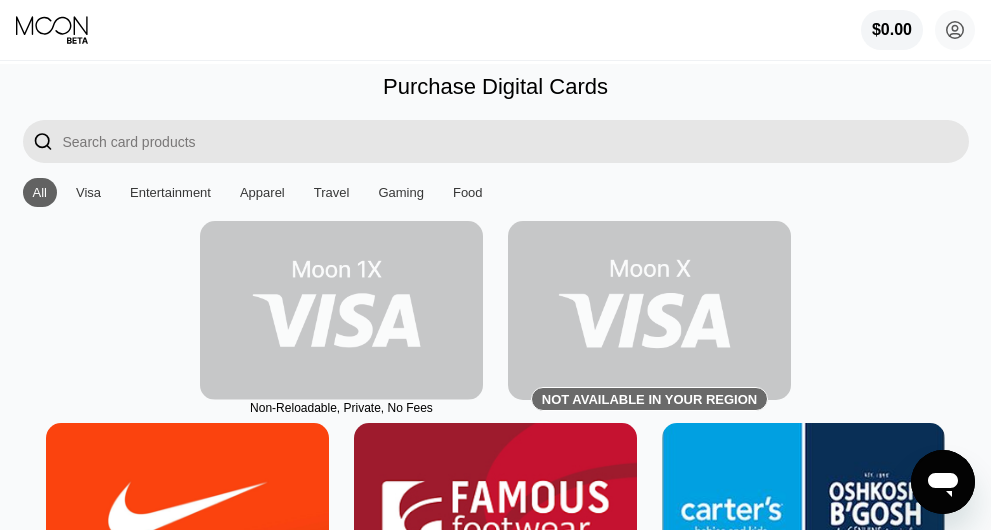 click at bounding box center (341, 310) 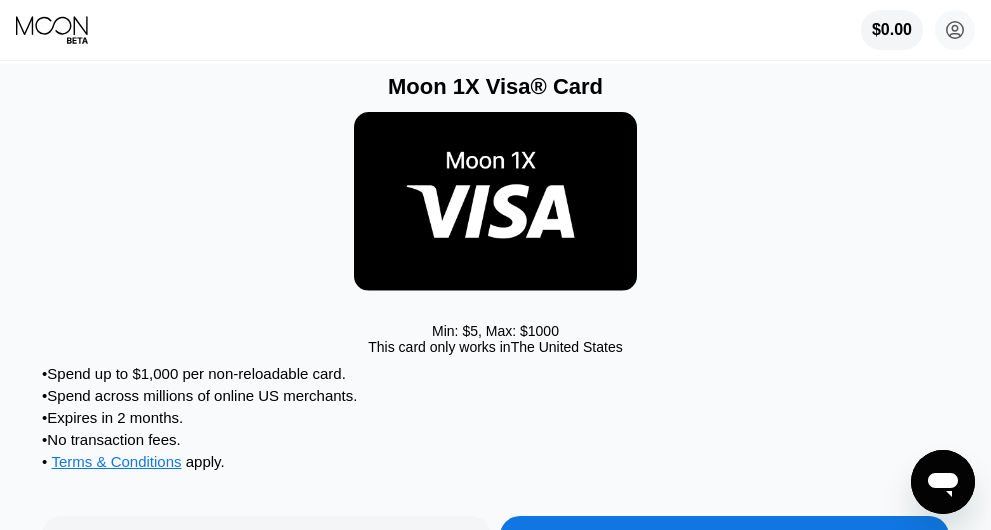 click on "Min: $ 5 , Max: $ 1000 This card only works in  The United States" at bounding box center [495, 232] 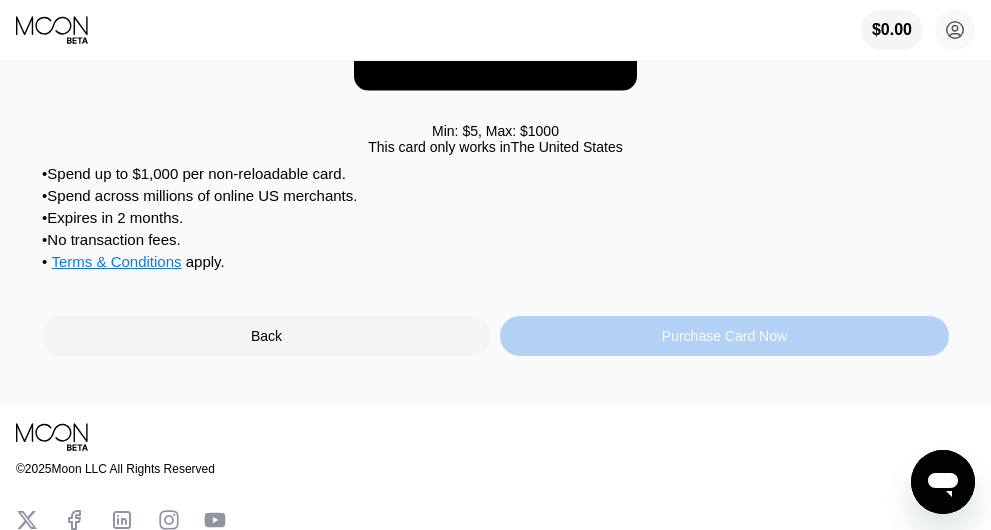 click on "Purchase Card Now" at bounding box center [724, 336] 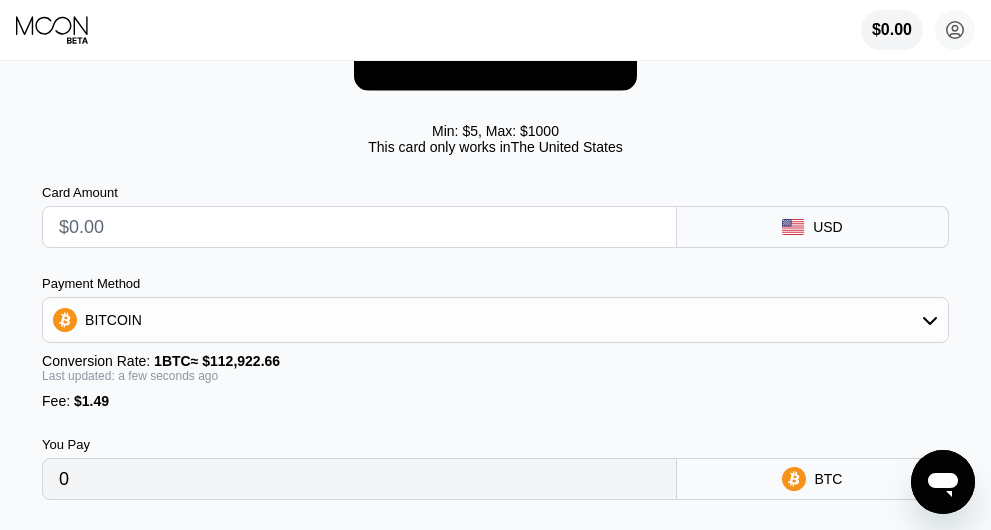 click at bounding box center [359, 227] 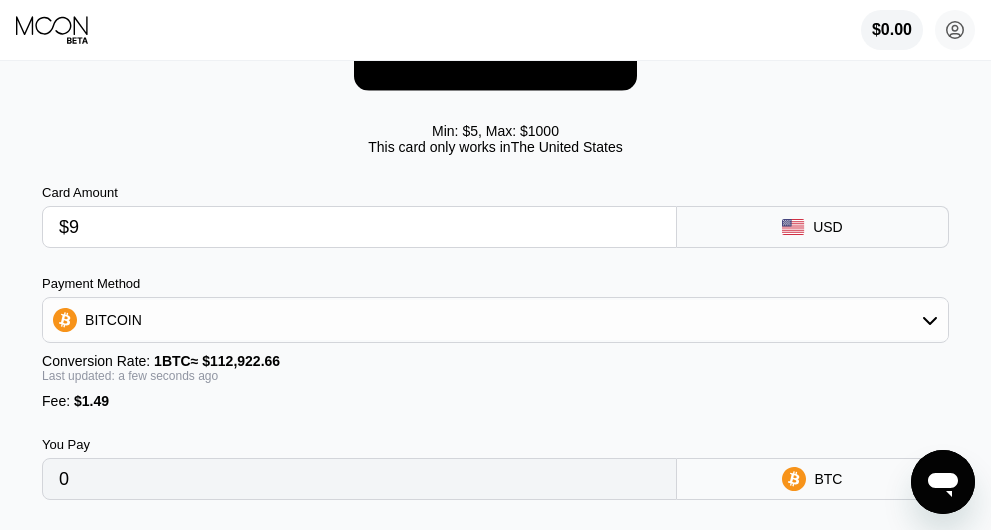 type on "0.00009290" 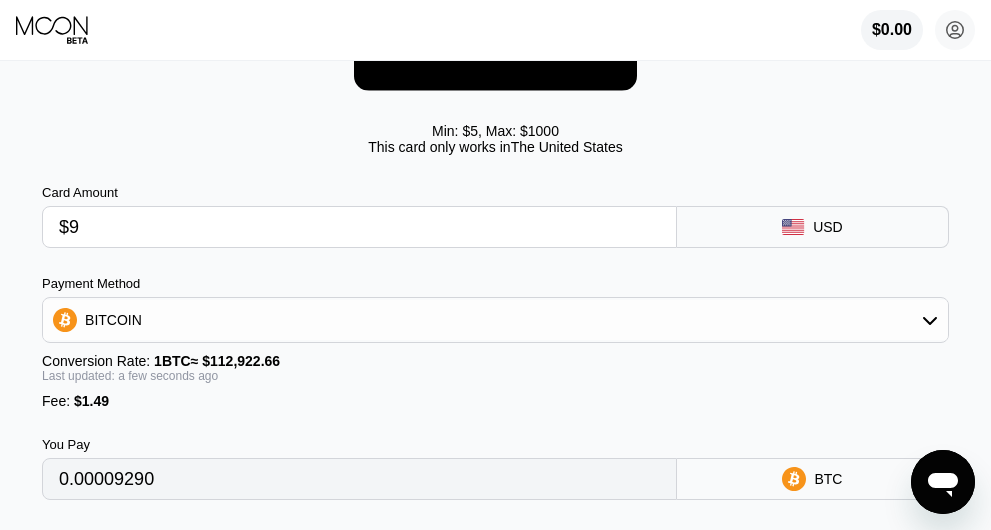 type on "$97" 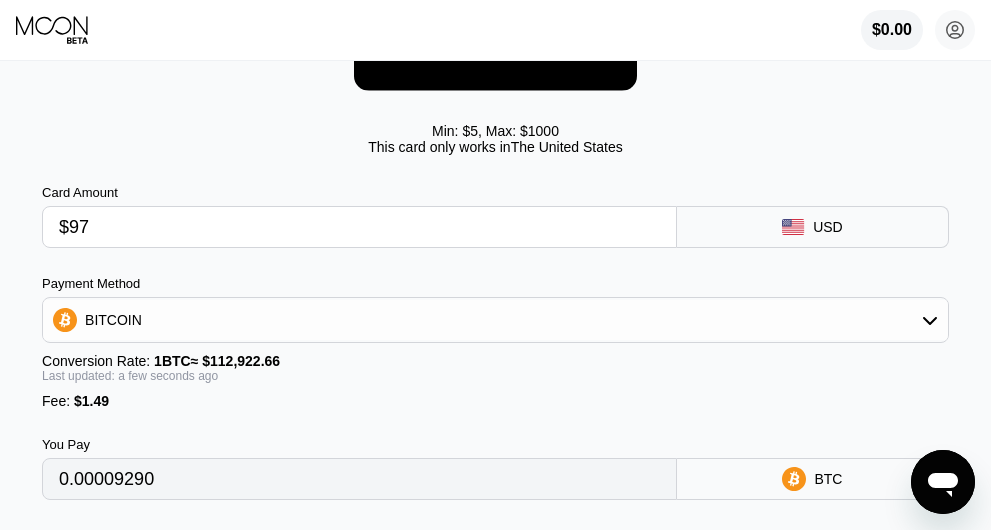 type on "0.00087219" 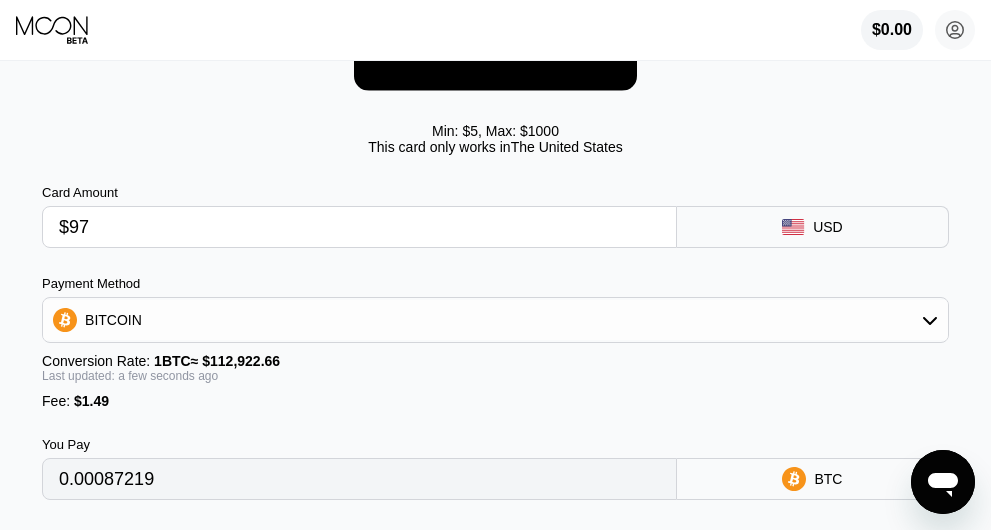 scroll, scrollTop: 400, scrollLeft: 0, axis: vertical 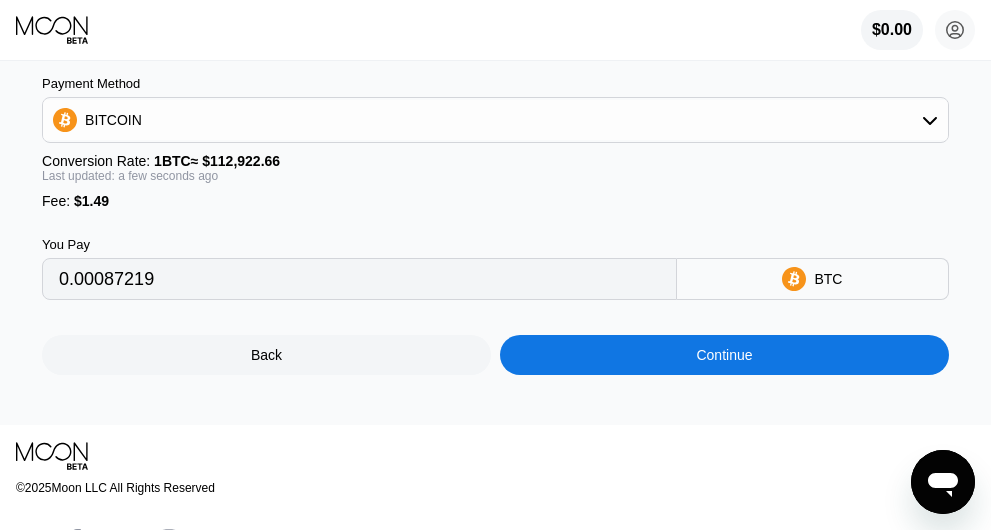 type on "$97" 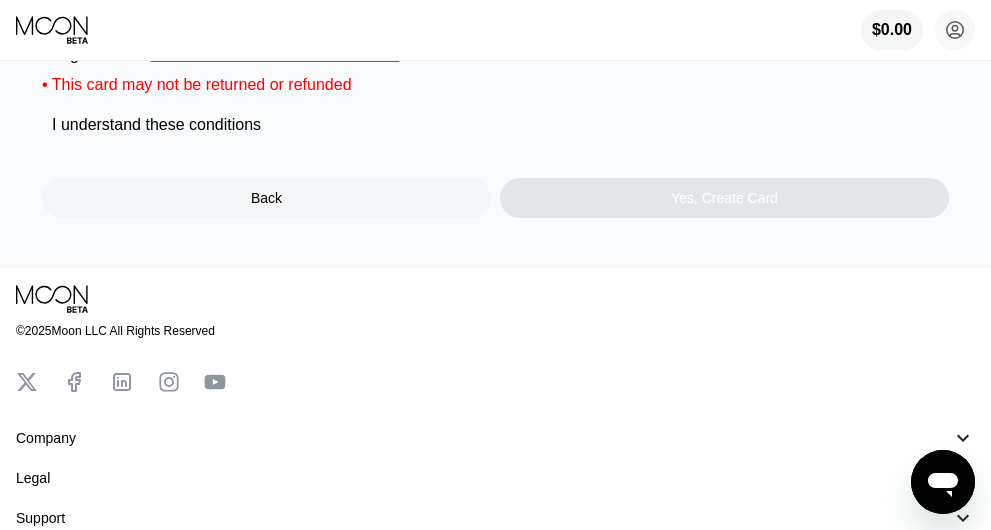 scroll, scrollTop: 0, scrollLeft: 0, axis: both 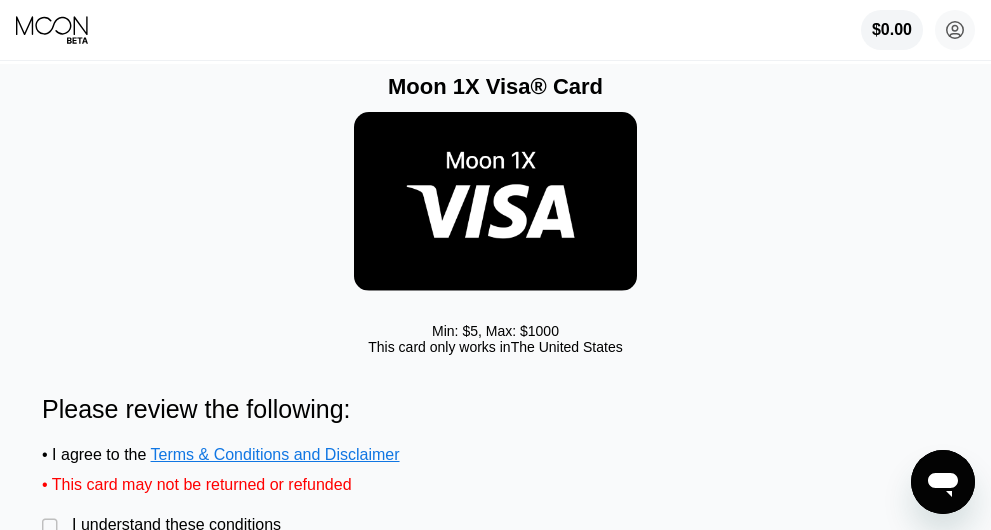 click on "Min: $ 5 , Max: $ 1000 This card only works in  The United States" at bounding box center (495, 232) 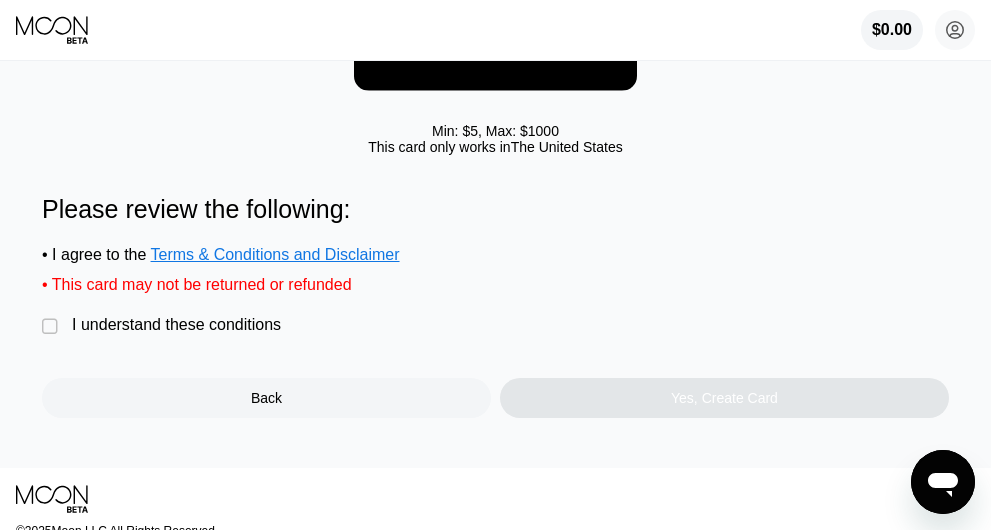 click on "I understand these conditions" at bounding box center [176, 325] 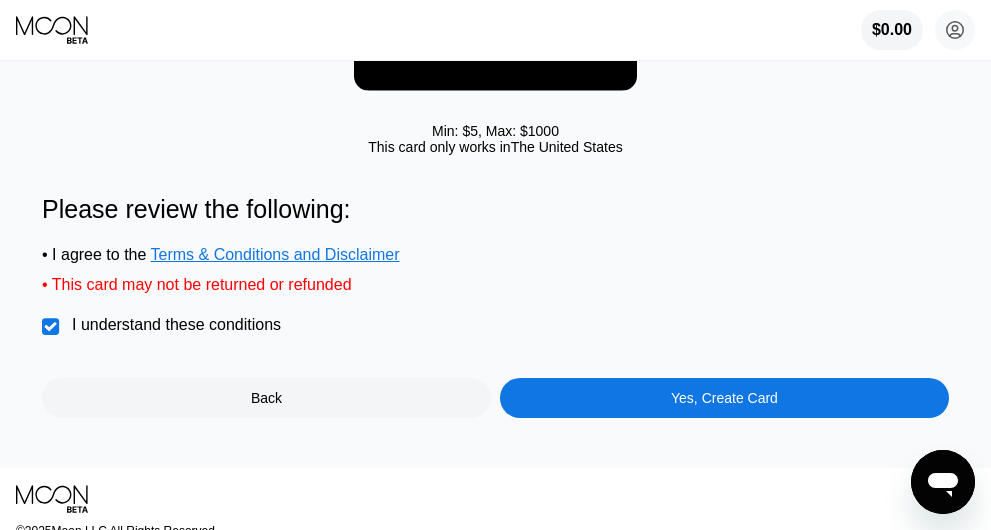 click on "Yes, Create Card" at bounding box center (724, 398) 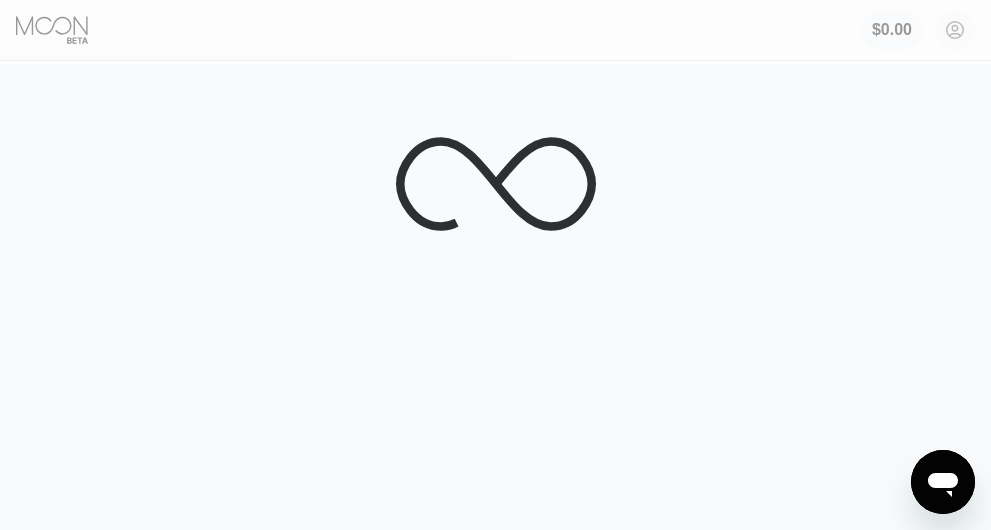 scroll, scrollTop: 0, scrollLeft: 0, axis: both 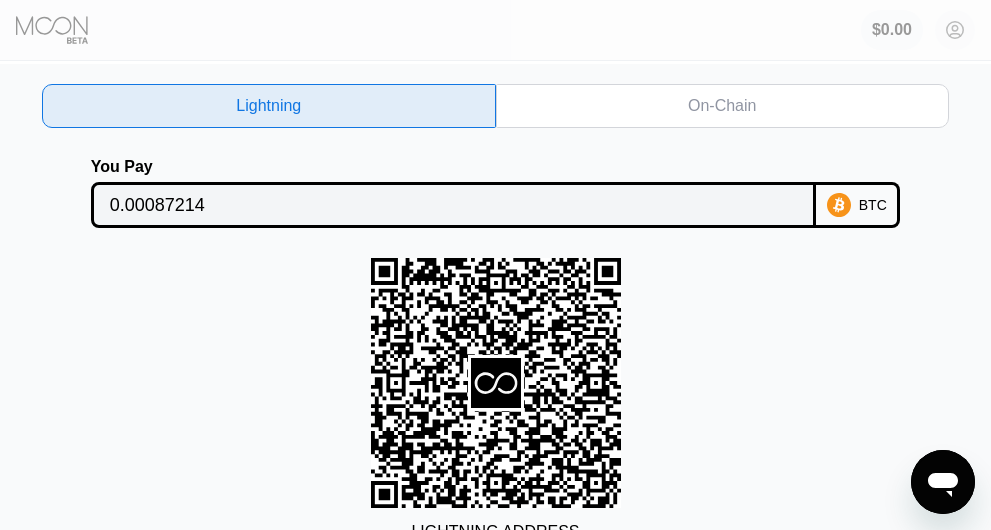 click on "On-Chain" at bounding box center (722, 106) 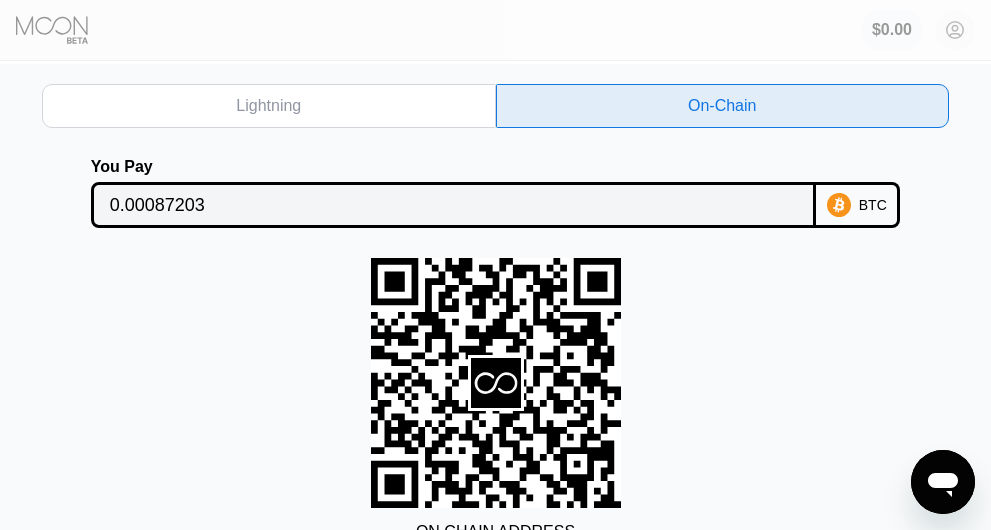 click on "0.00087203" at bounding box center [454, 205] 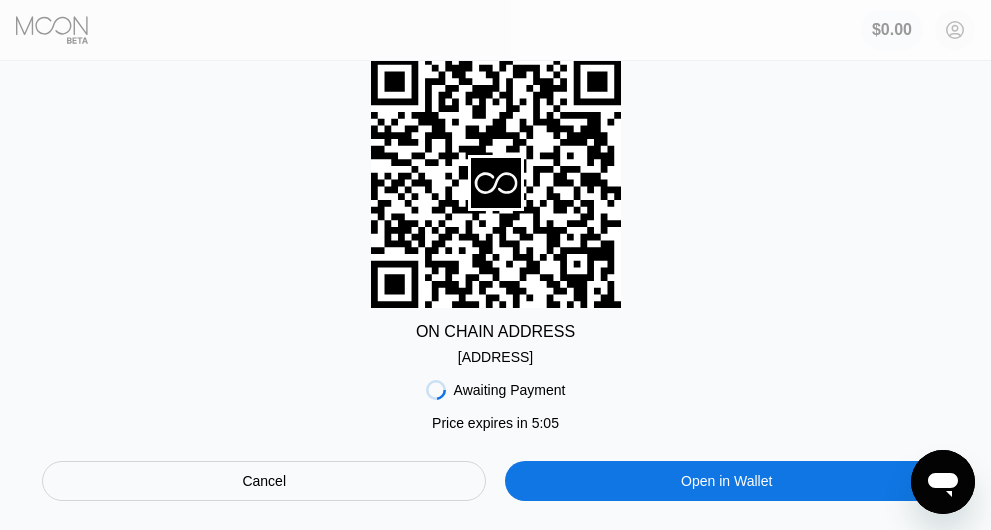 scroll, scrollTop: 0, scrollLeft: 0, axis: both 